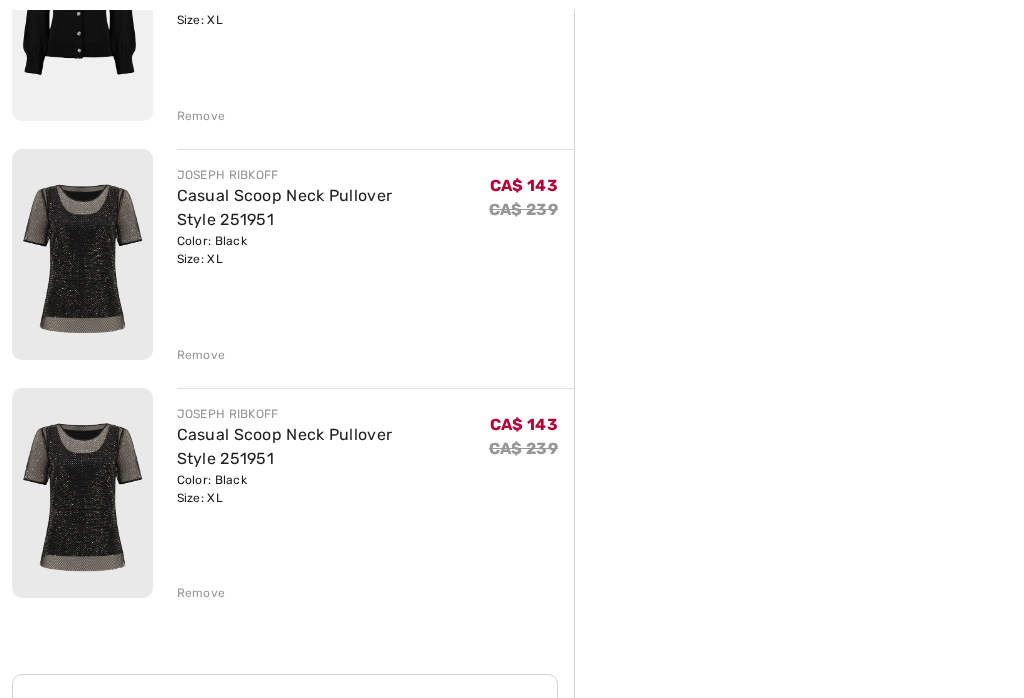 click on "Remove" at bounding box center (376, 592) 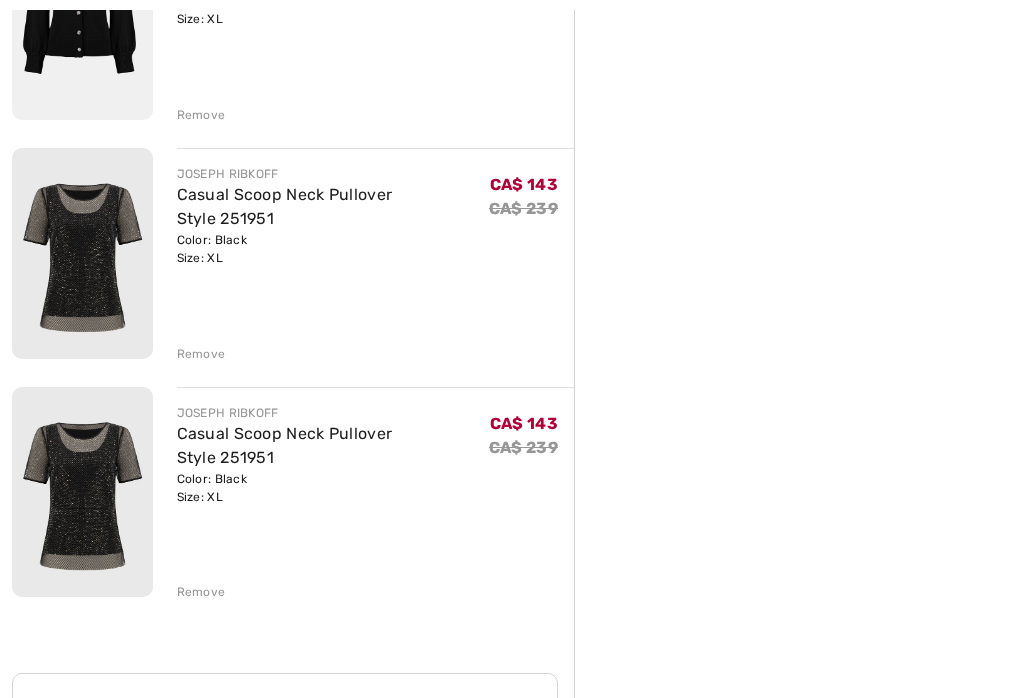 scroll, scrollTop: 0, scrollLeft: 0, axis: both 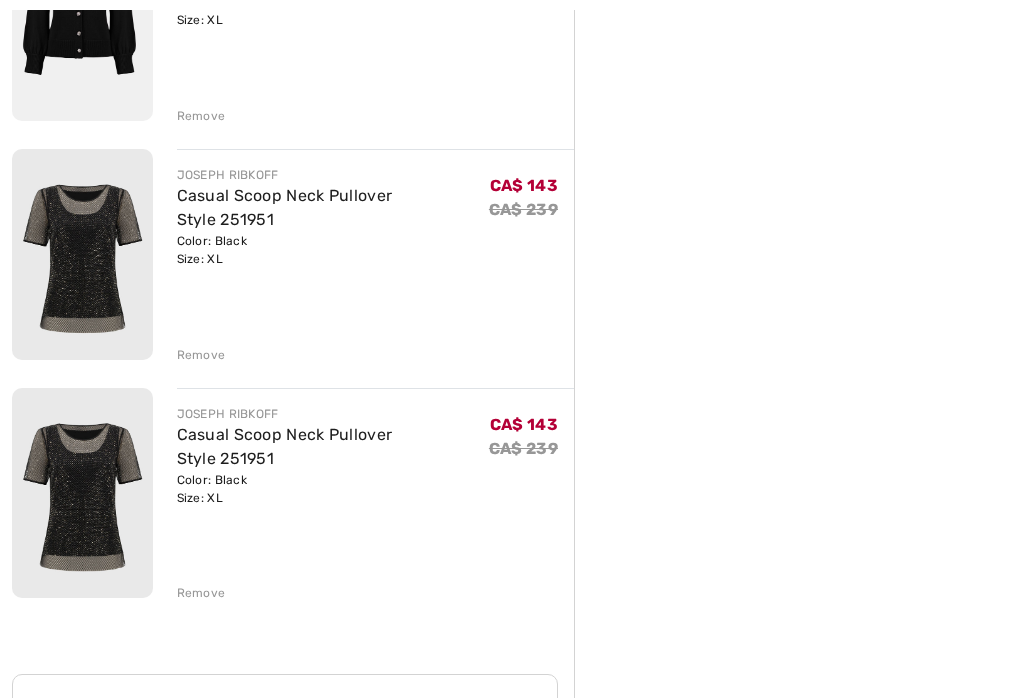 click on "Remove" at bounding box center (201, 593) 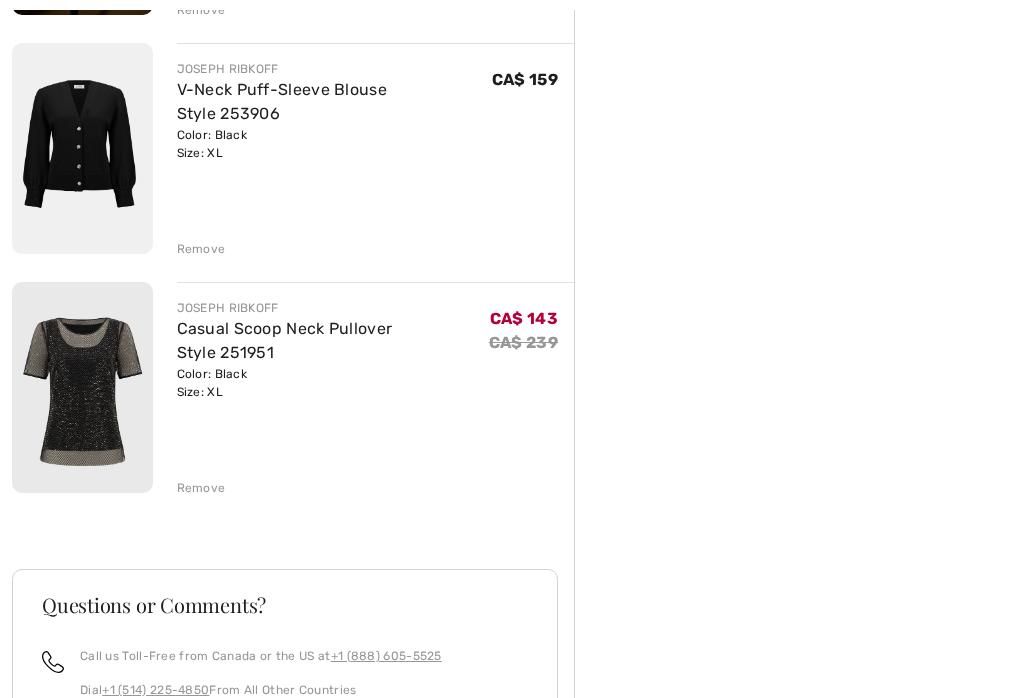 scroll, scrollTop: 696, scrollLeft: 0, axis: vertical 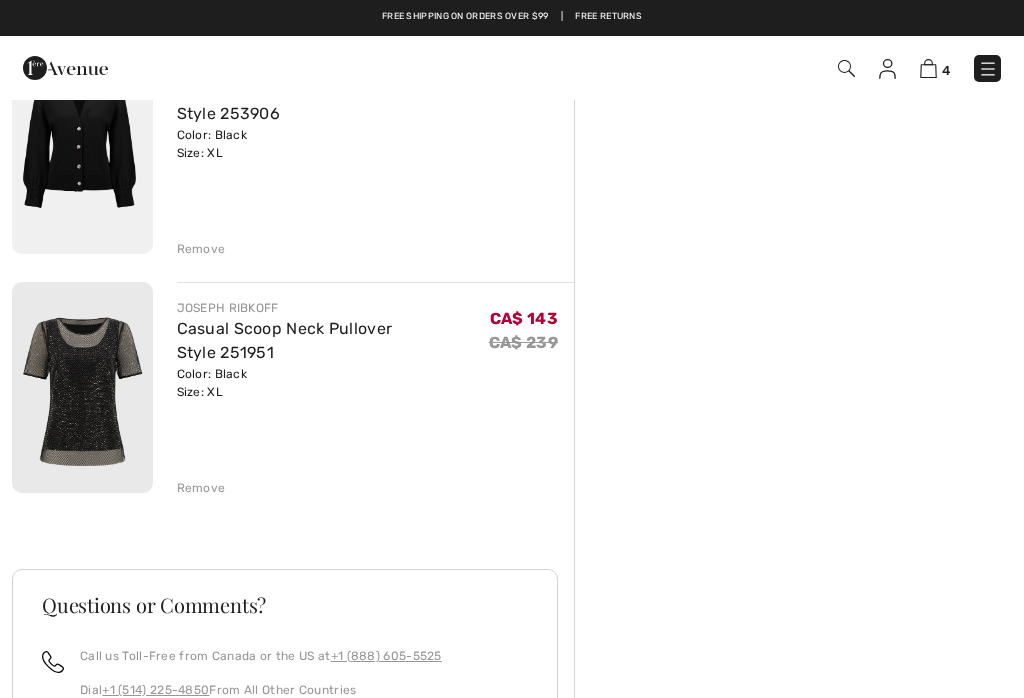 click on "Remove" at bounding box center (201, 488) 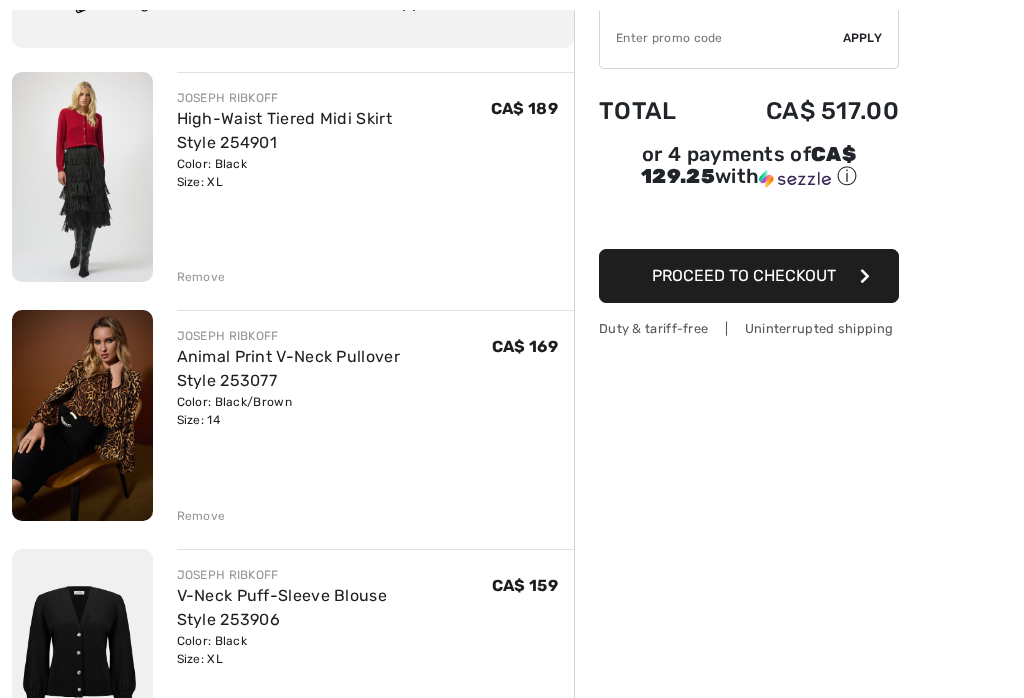 scroll, scrollTop: 194, scrollLeft: 0, axis: vertical 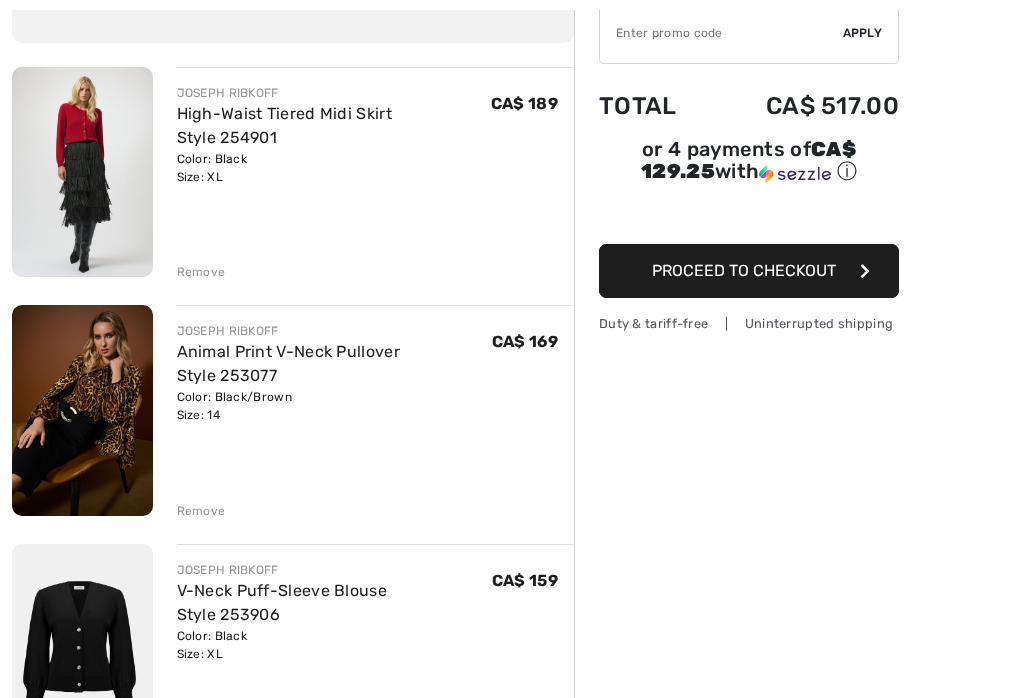 click at bounding box center (82, 411) 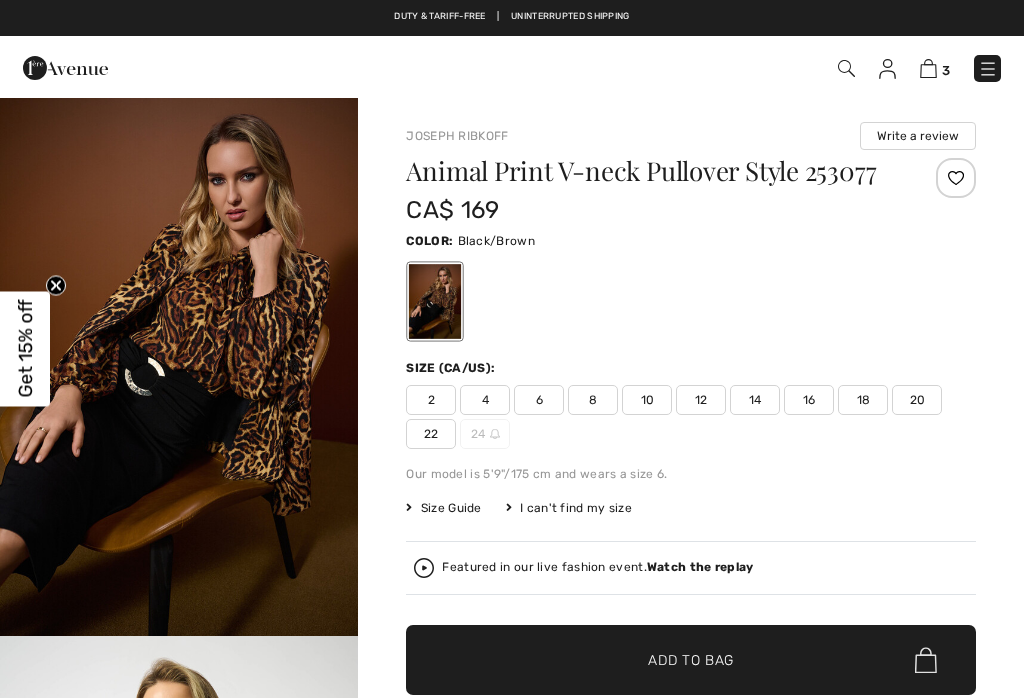 scroll, scrollTop: 0, scrollLeft: 0, axis: both 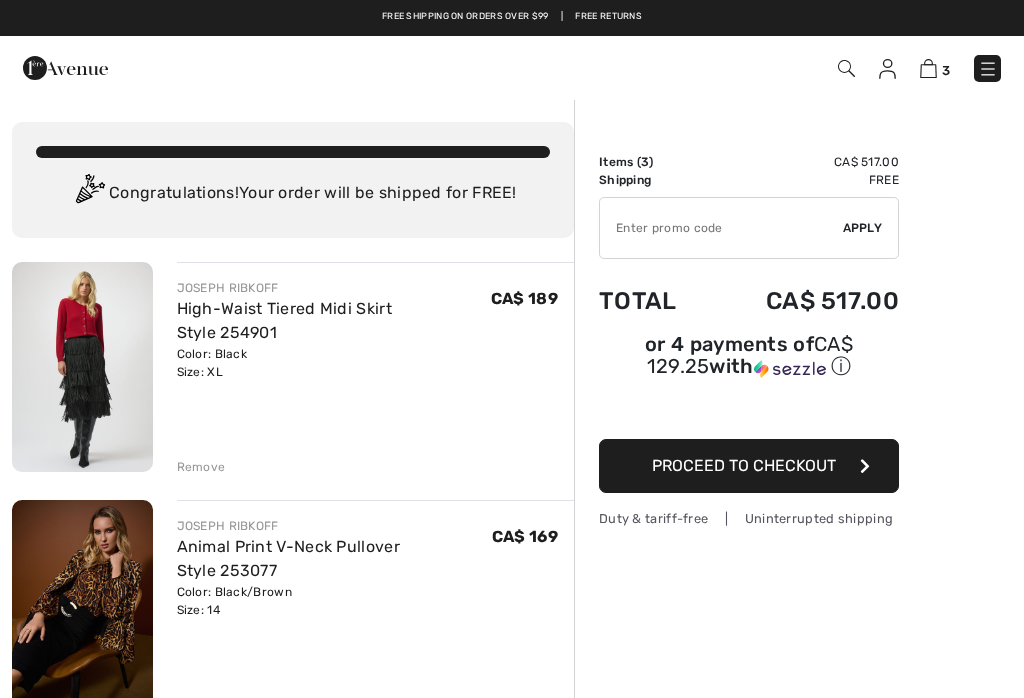 click at bounding box center [988, 69] 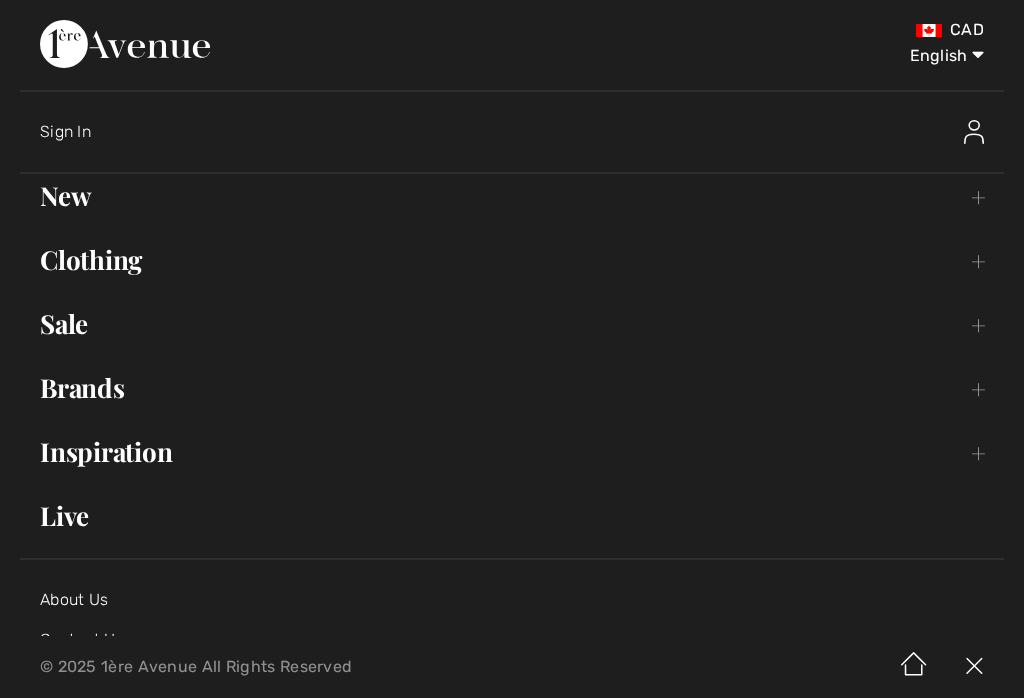 click on "Brands Open submenu" at bounding box center [512, 388] 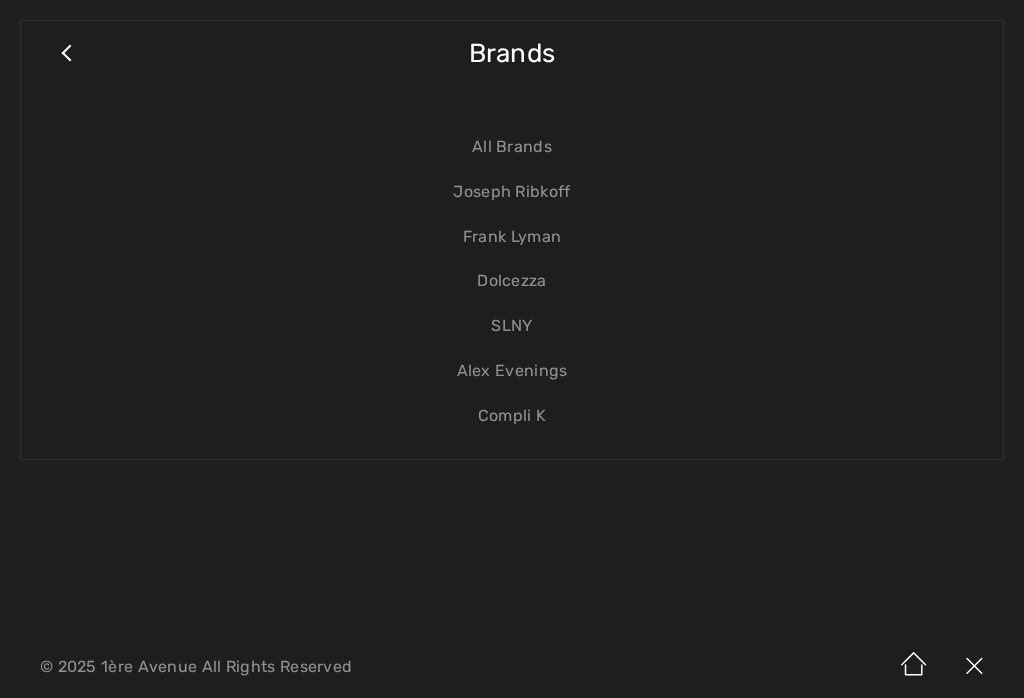click on "Joseph Ribkoff" at bounding box center [512, 192] 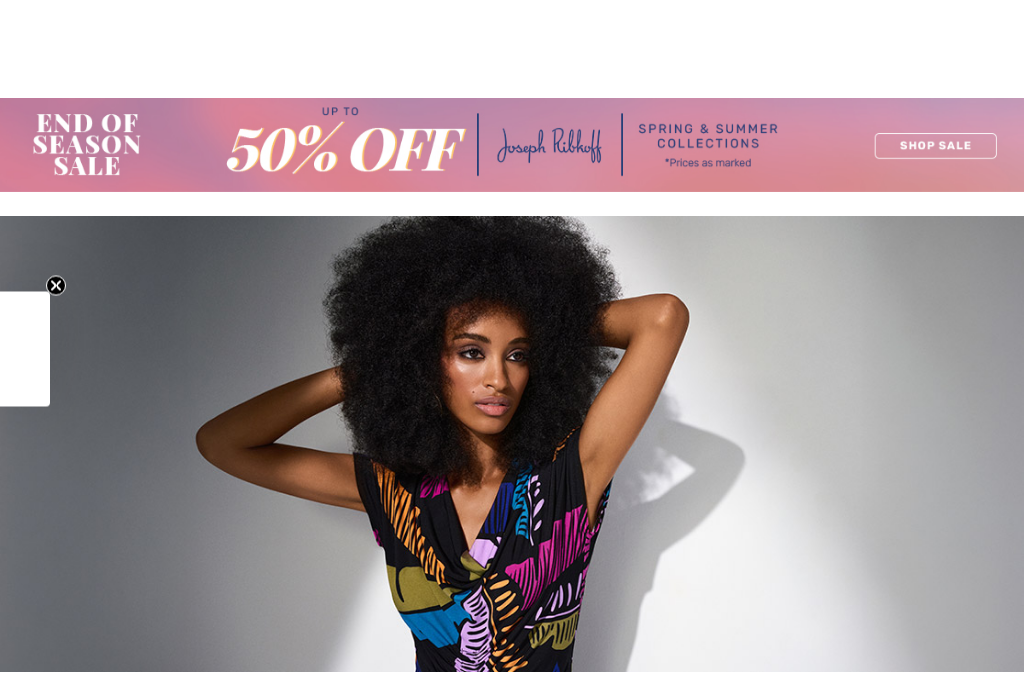 checkbox on "true" 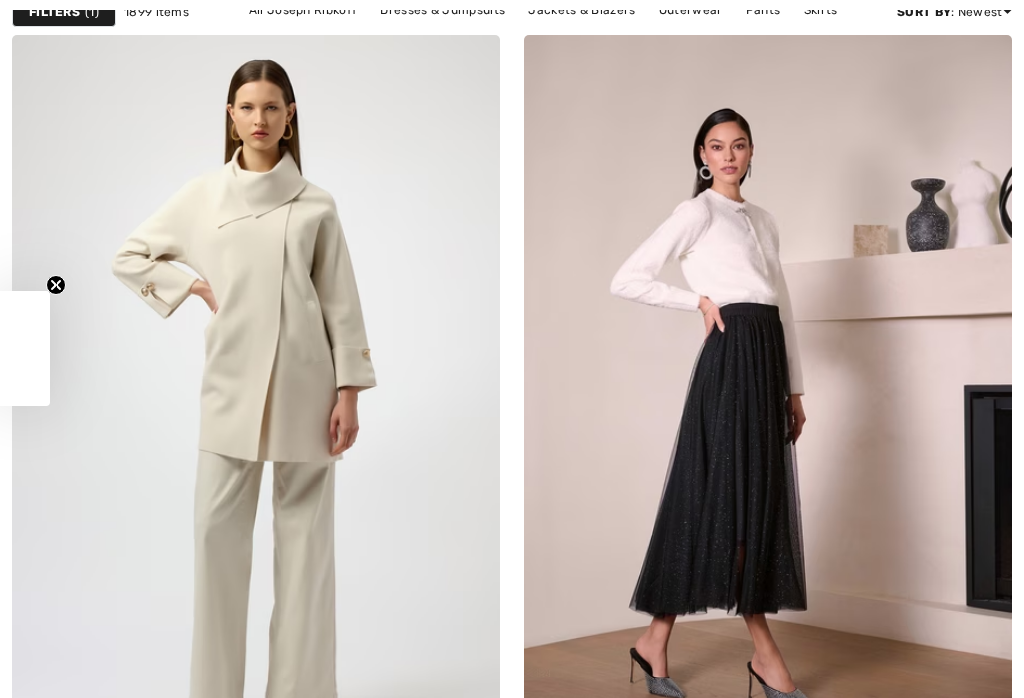 scroll, scrollTop: 0, scrollLeft: 0, axis: both 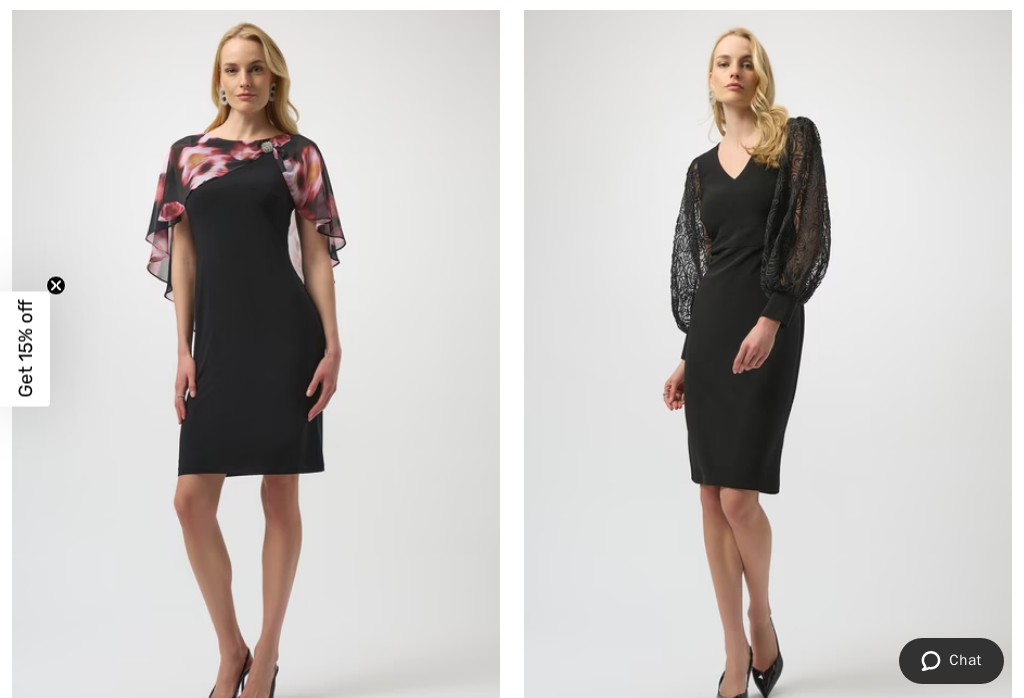 click at bounding box center [768, 363] 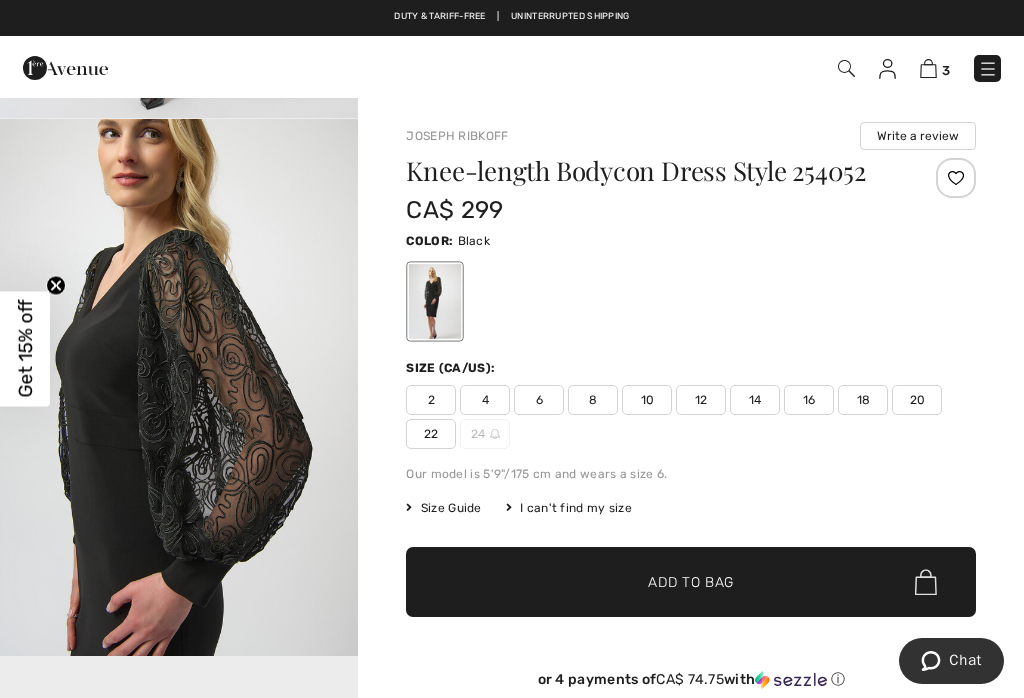 scroll, scrollTop: 0, scrollLeft: 0, axis: both 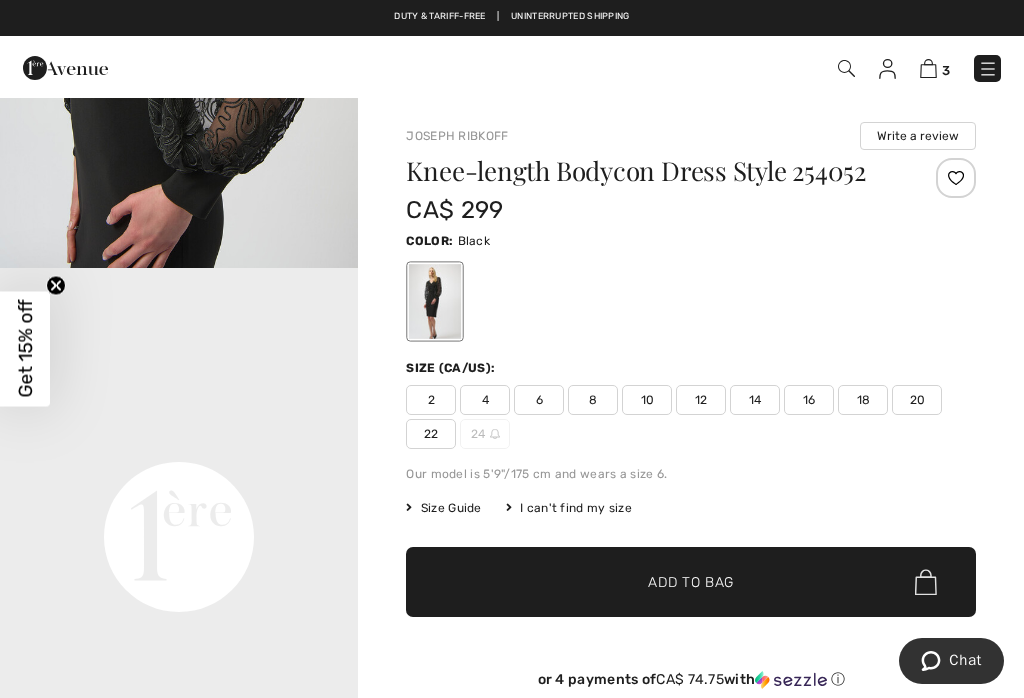 click on "Duty & tariff-free      |     Uninterrupted shipping
Up to 50% off Spring & Summer Joseph Ribkoff Collections
Free shipping on orders over $99
|
Free Returns" at bounding box center (512, 18) 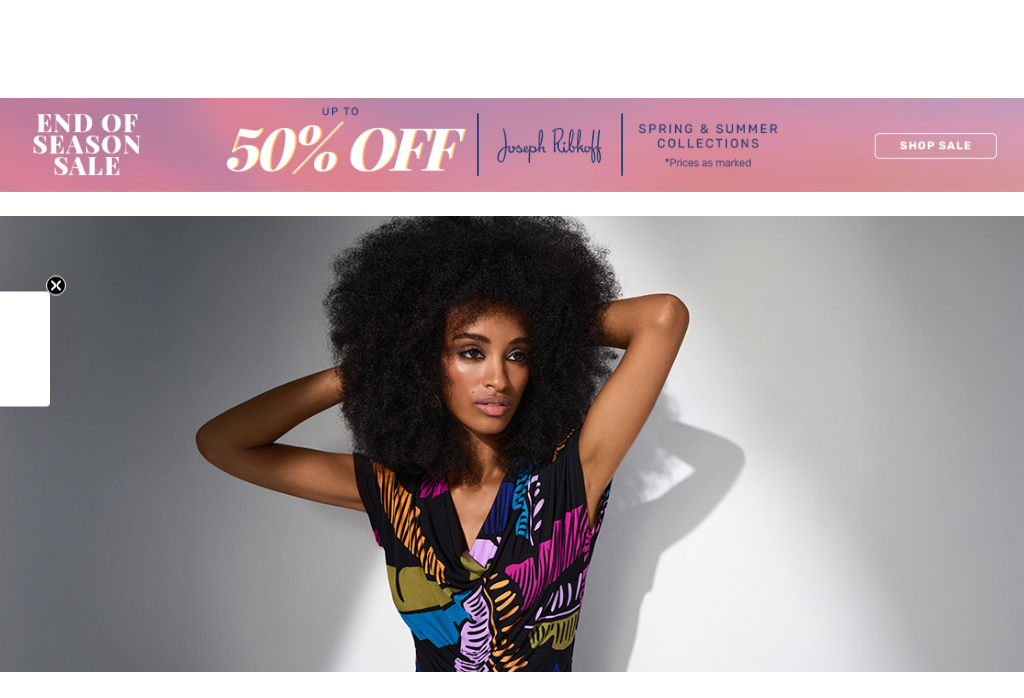 checkbox on "true" 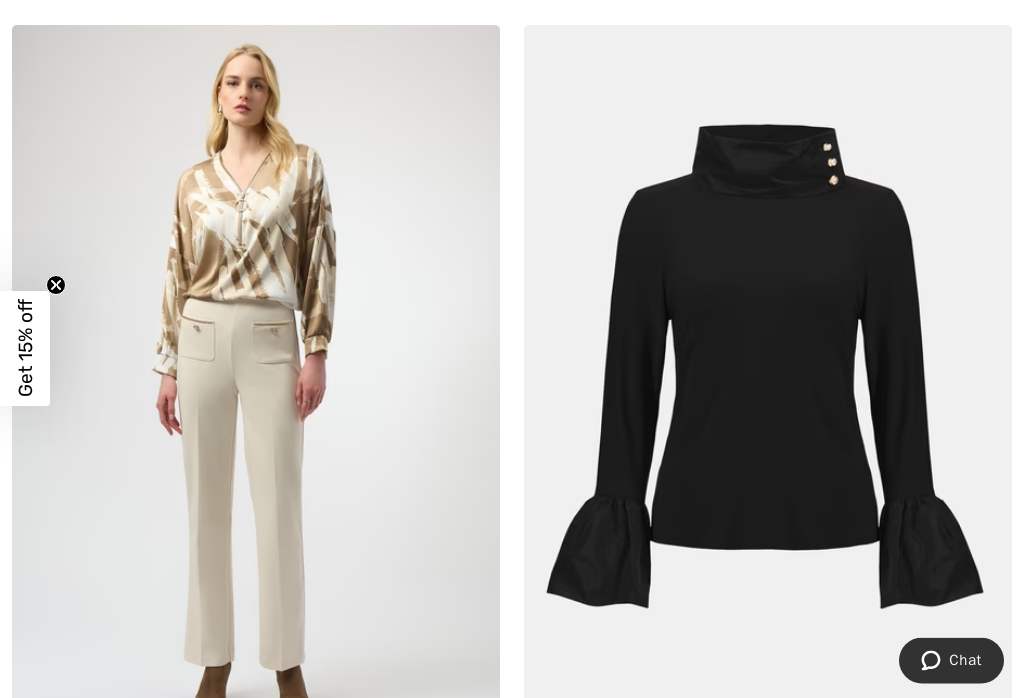 scroll, scrollTop: 0, scrollLeft: 0, axis: both 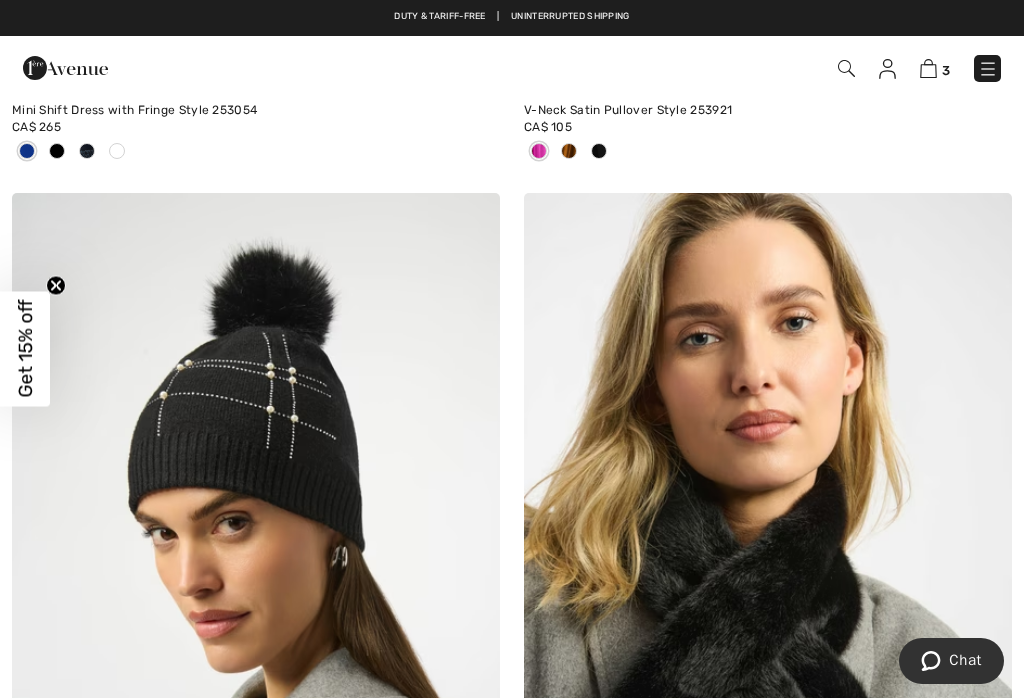 click at bounding box center (988, 69) 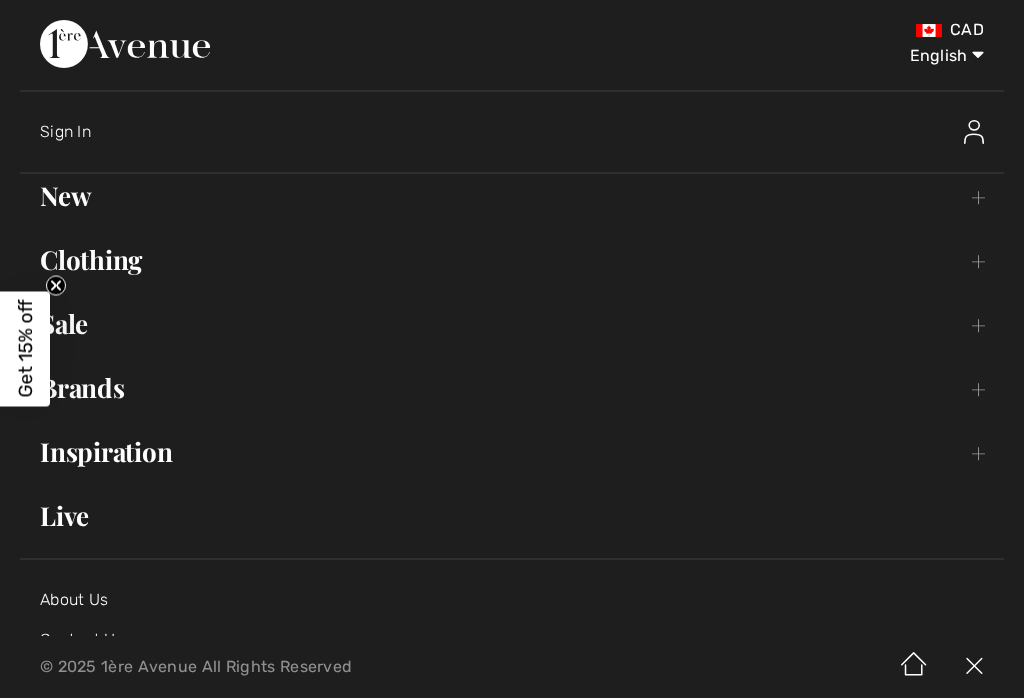 click on "Brands Open submenu" at bounding box center [512, 388] 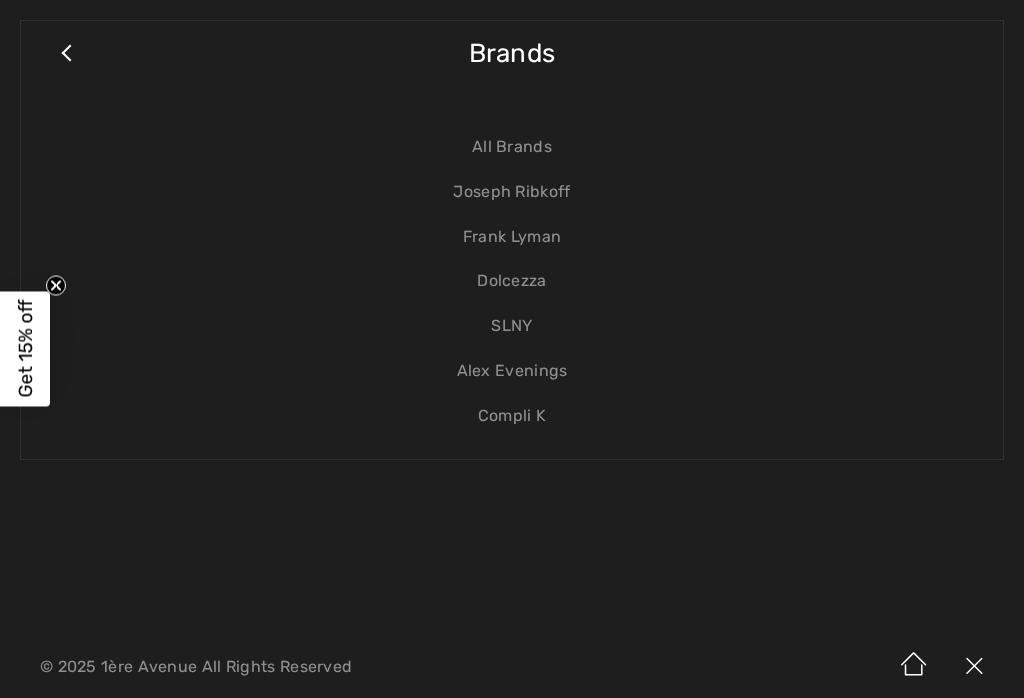 click on "Frank Lyman" at bounding box center (512, 237) 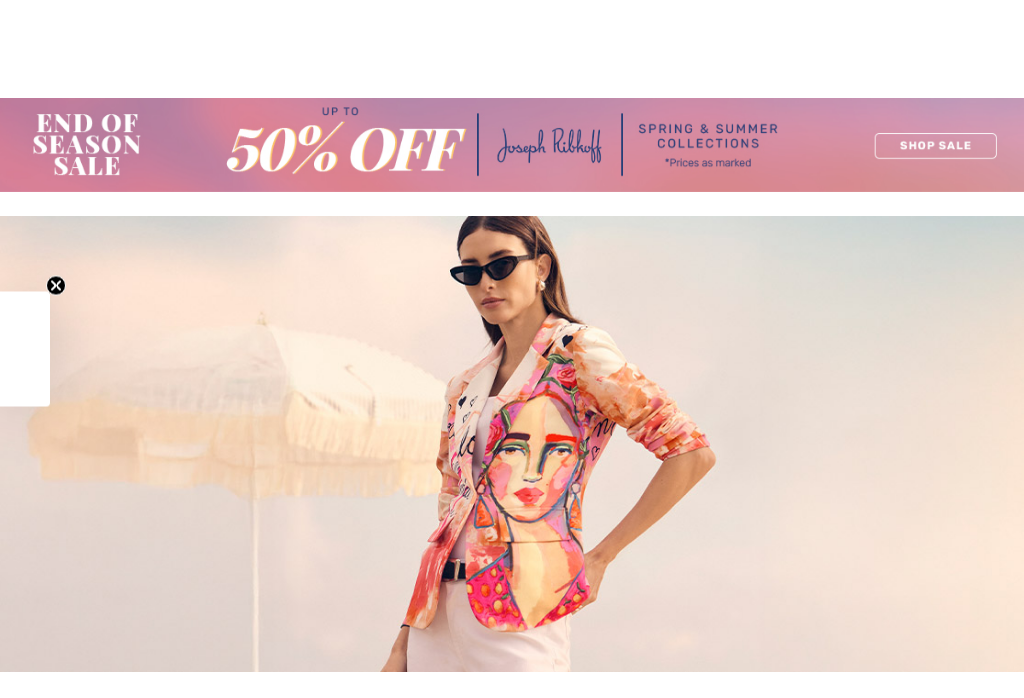checkbox on "true" 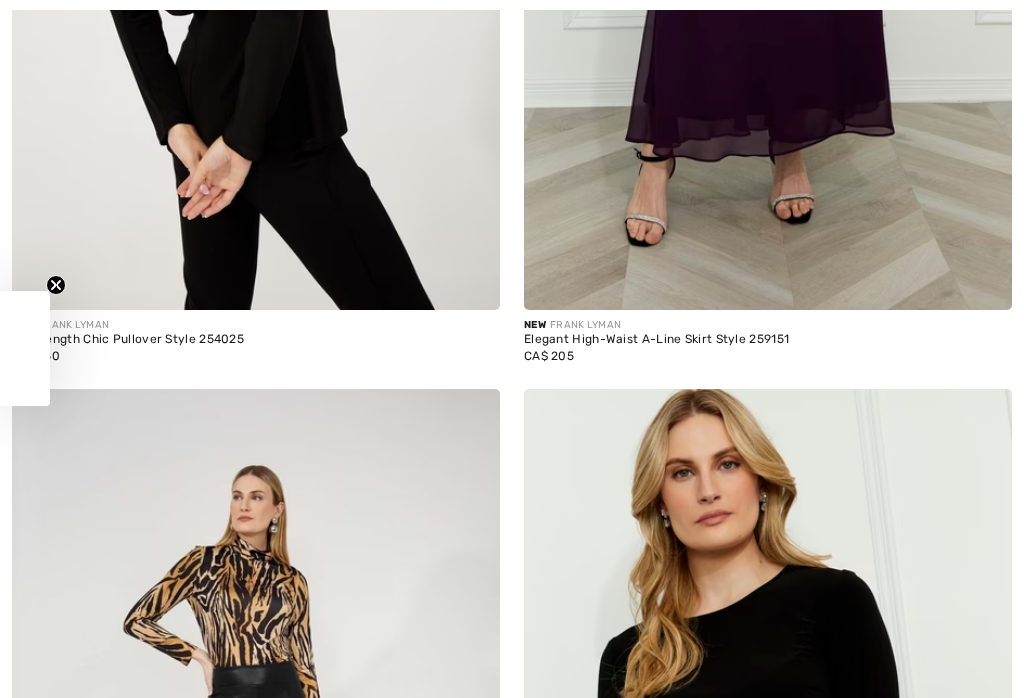 scroll, scrollTop: 0, scrollLeft: 0, axis: both 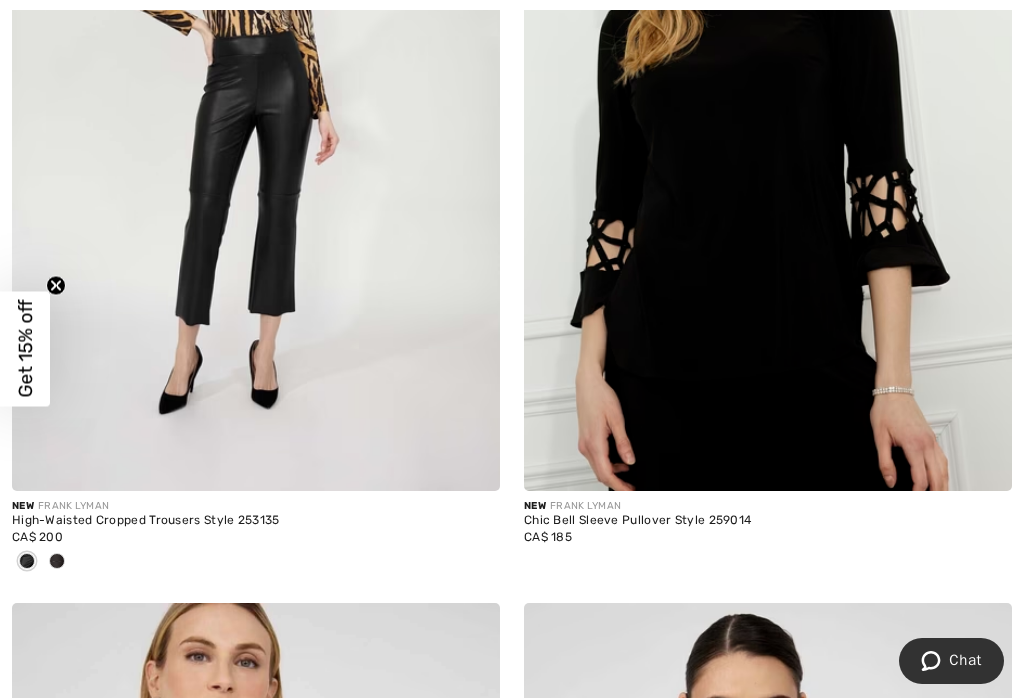 click at bounding box center [768, 125] 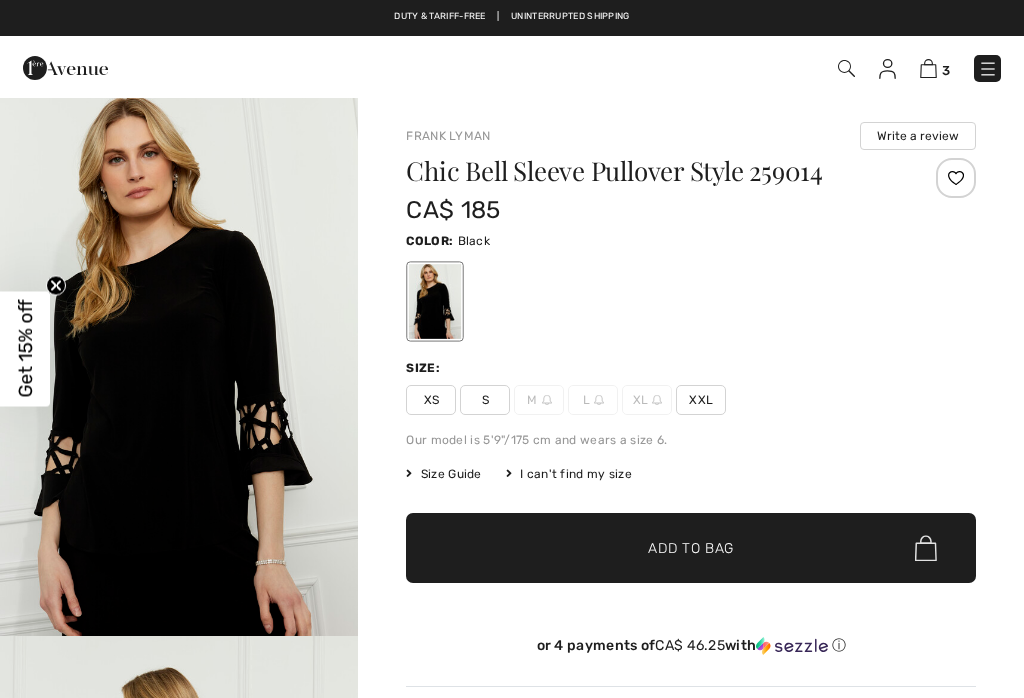 scroll, scrollTop: 0, scrollLeft: 0, axis: both 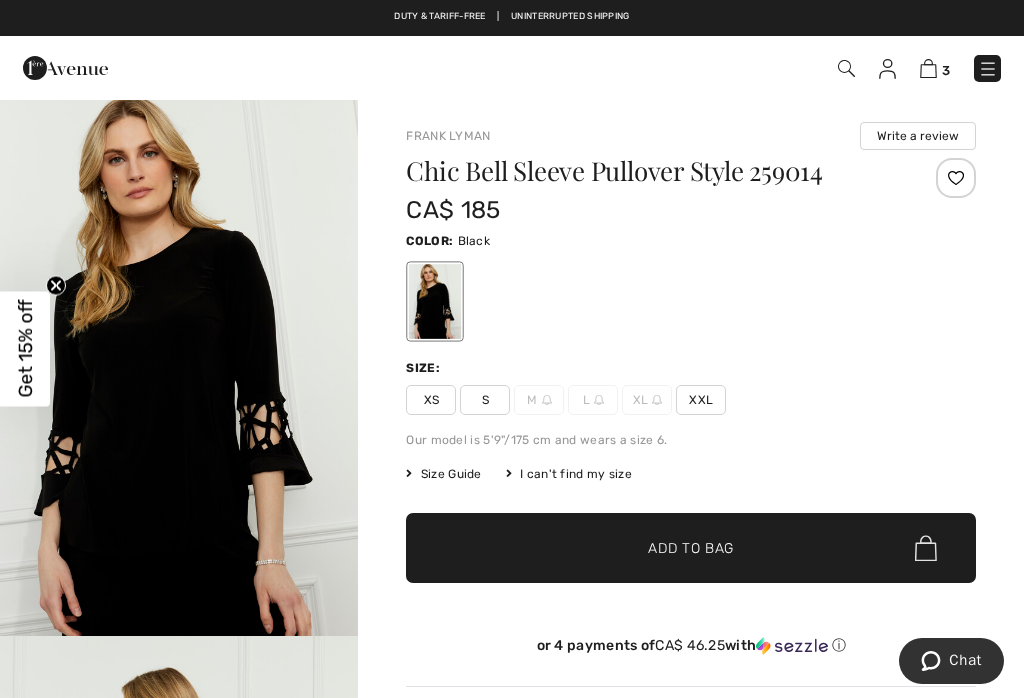 click on "XXL" at bounding box center (701, 400) 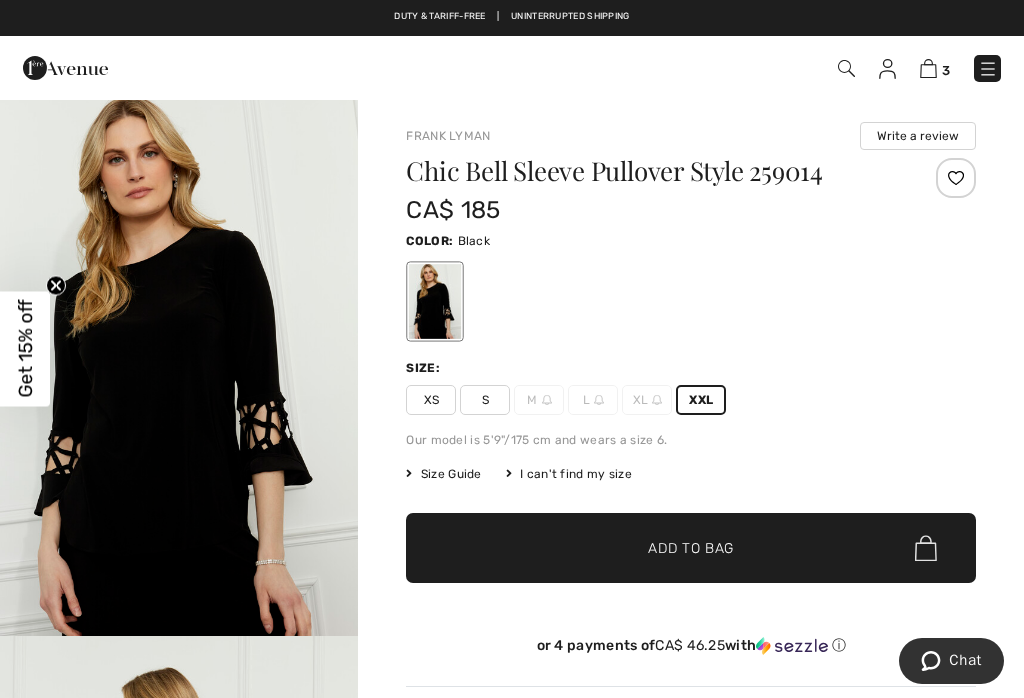click on "✔ Added to Bag
Add to Bag" at bounding box center [691, 548] 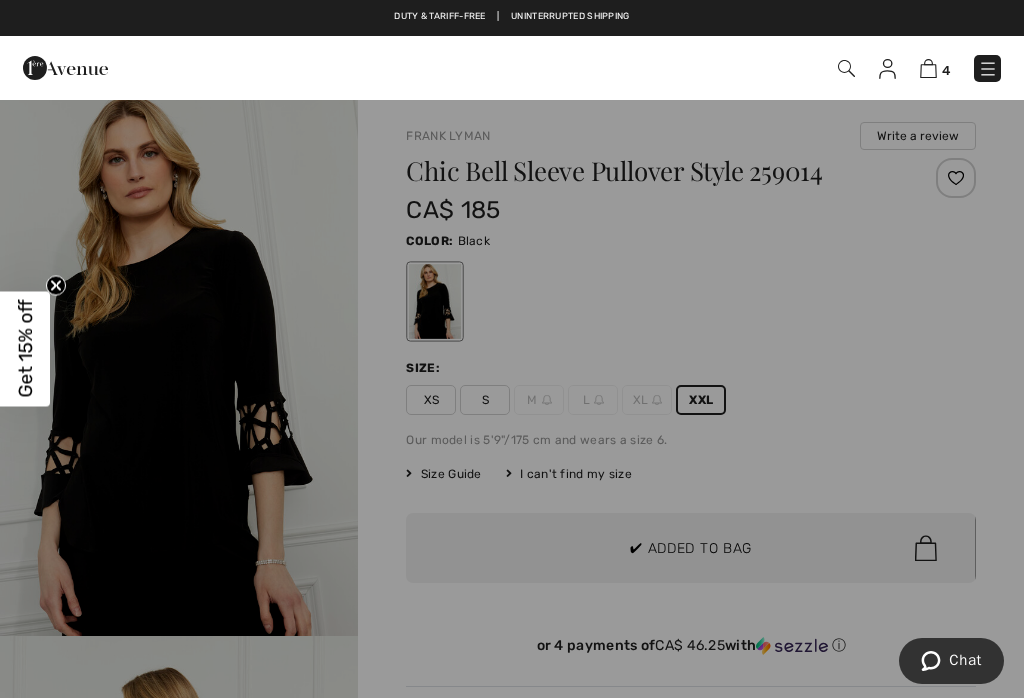 click at bounding box center (512, 349) 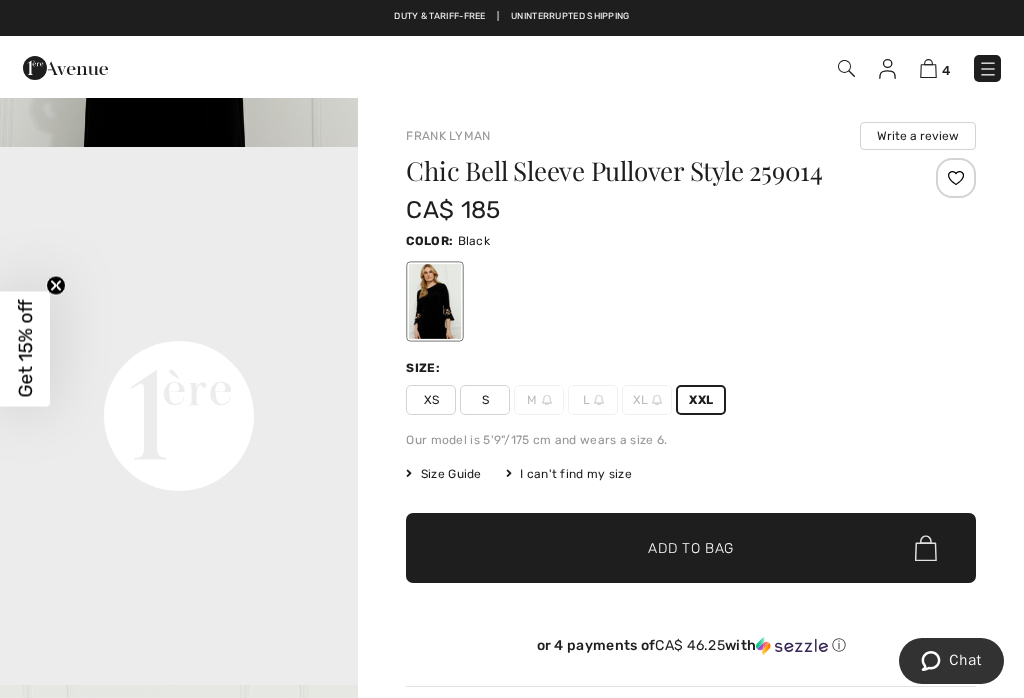 scroll, scrollTop: 1086, scrollLeft: 0, axis: vertical 